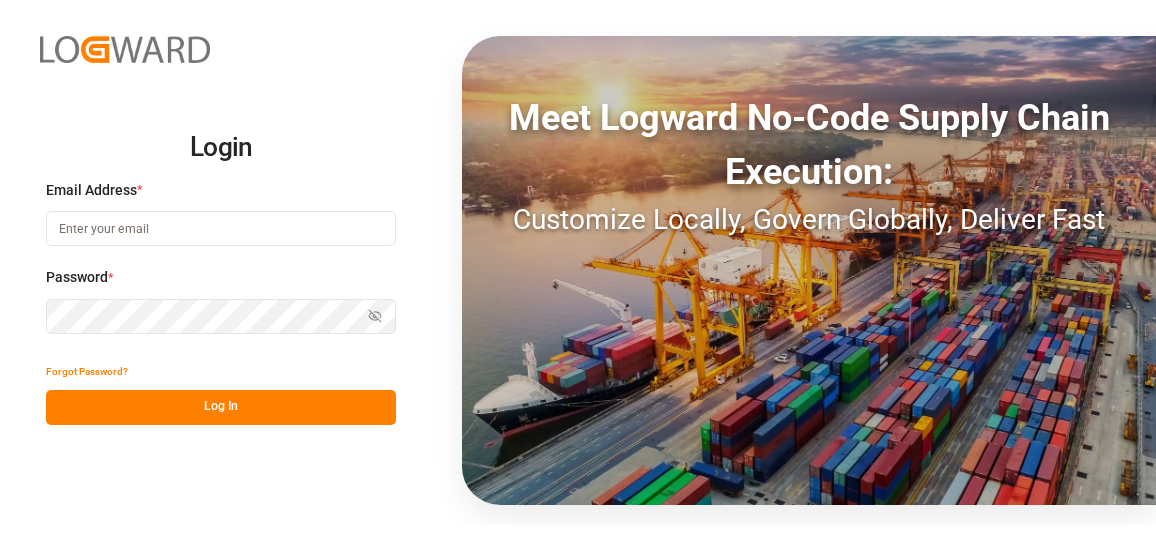 scroll, scrollTop: 0, scrollLeft: 0, axis: both 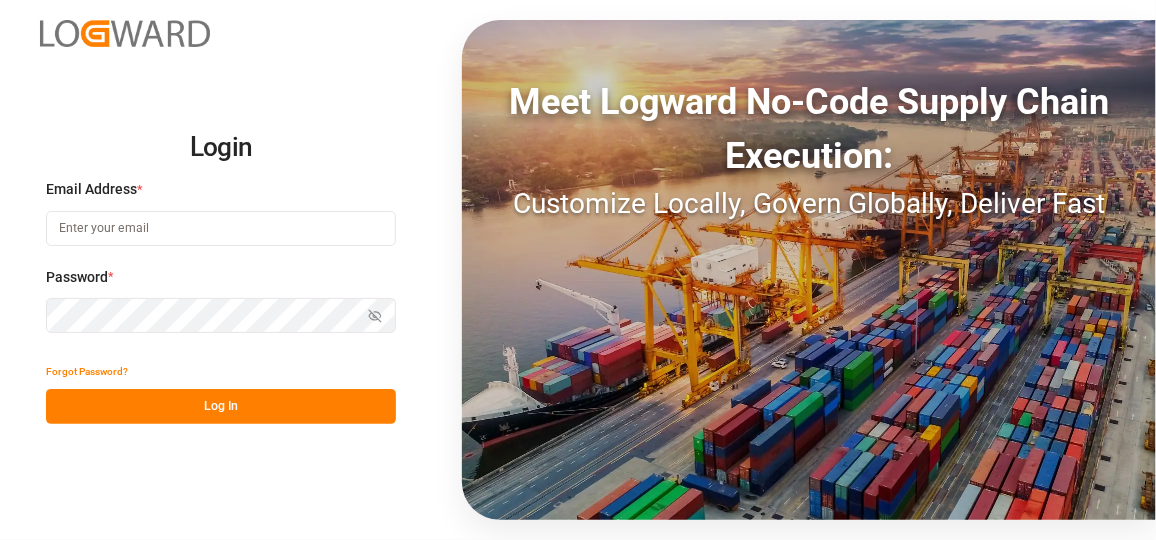 type on "[PERSON_NAME][EMAIL_ADDRESS][DATE][DOMAIN_NAME]" 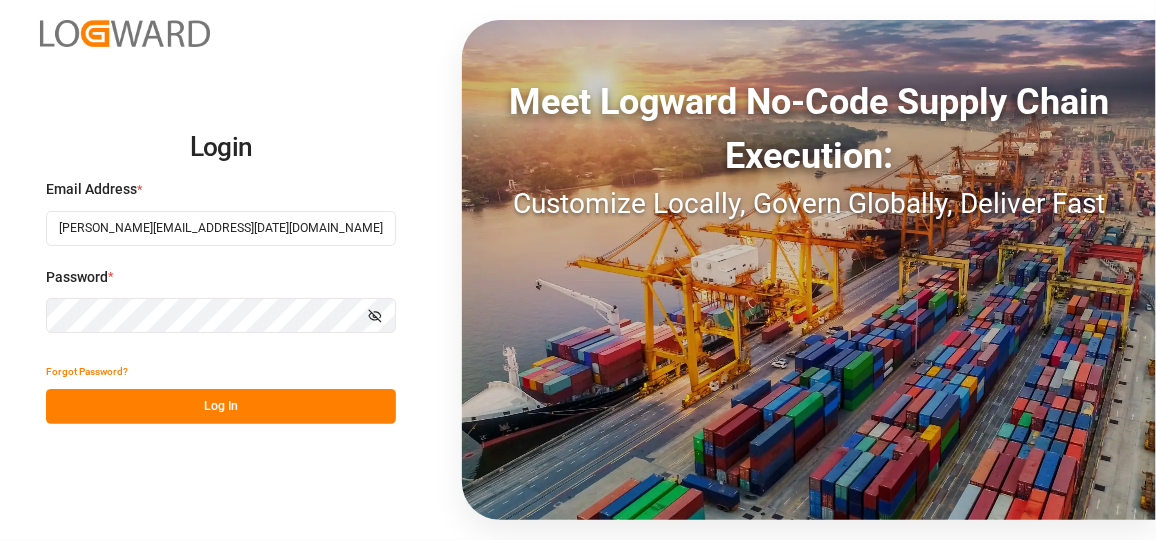 click on "Log In" at bounding box center [221, 406] 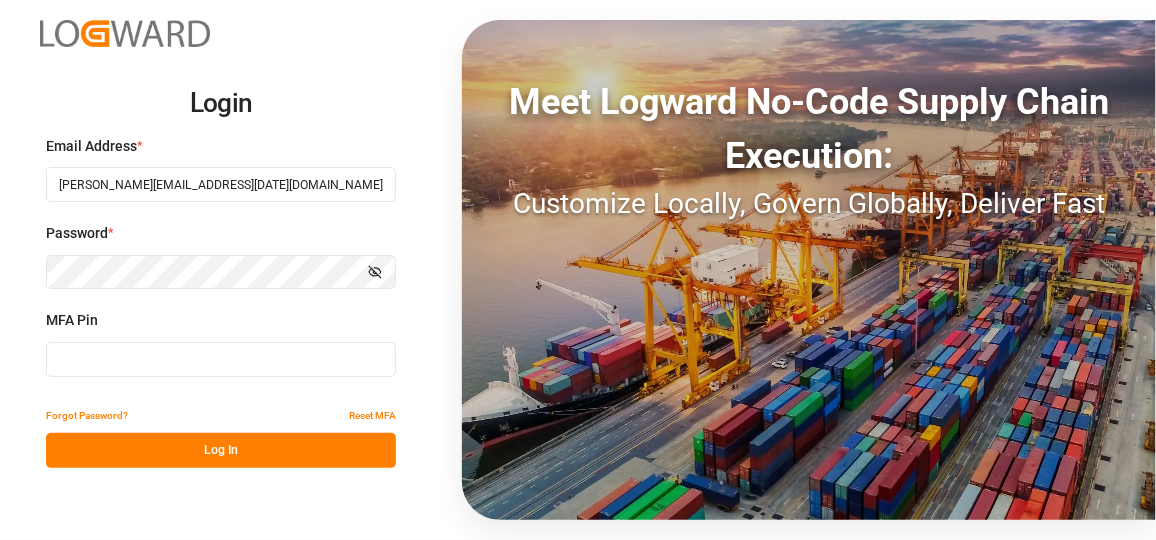 click at bounding box center [221, 359] 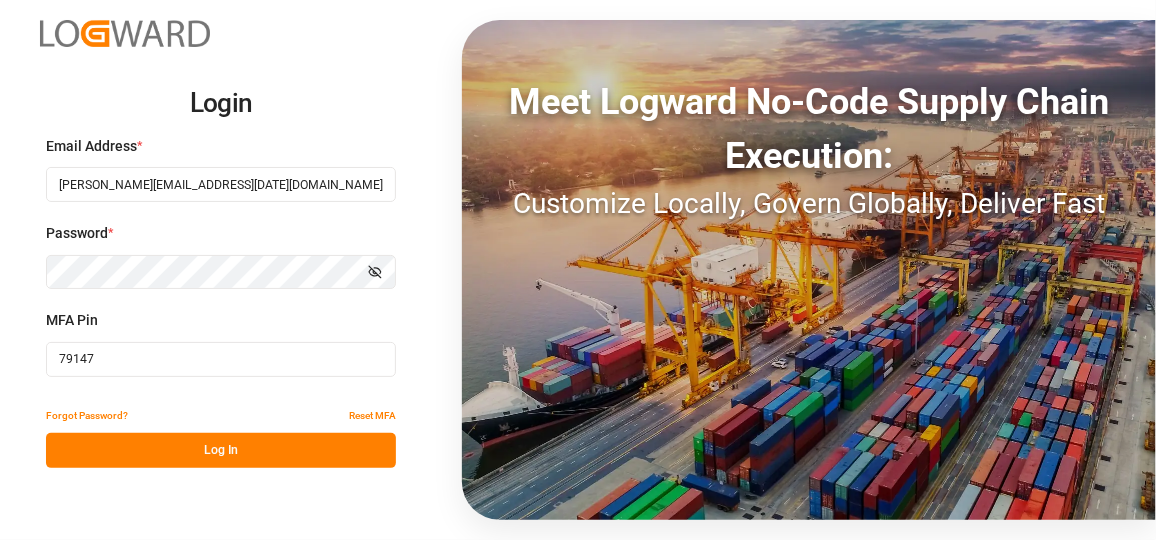click on "Log In" at bounding box center [221, 450] 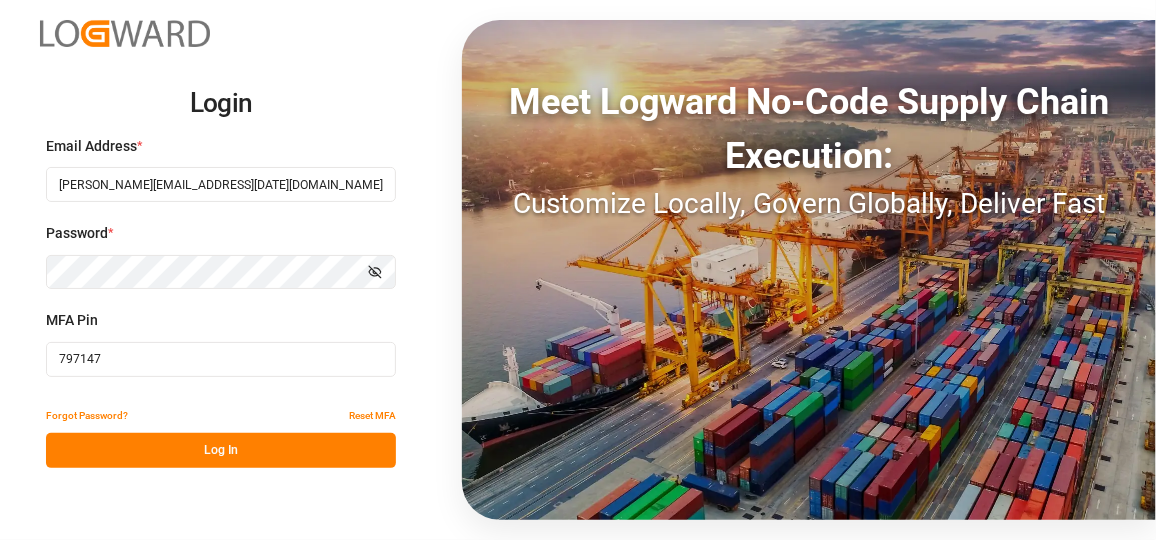 type on "797147" 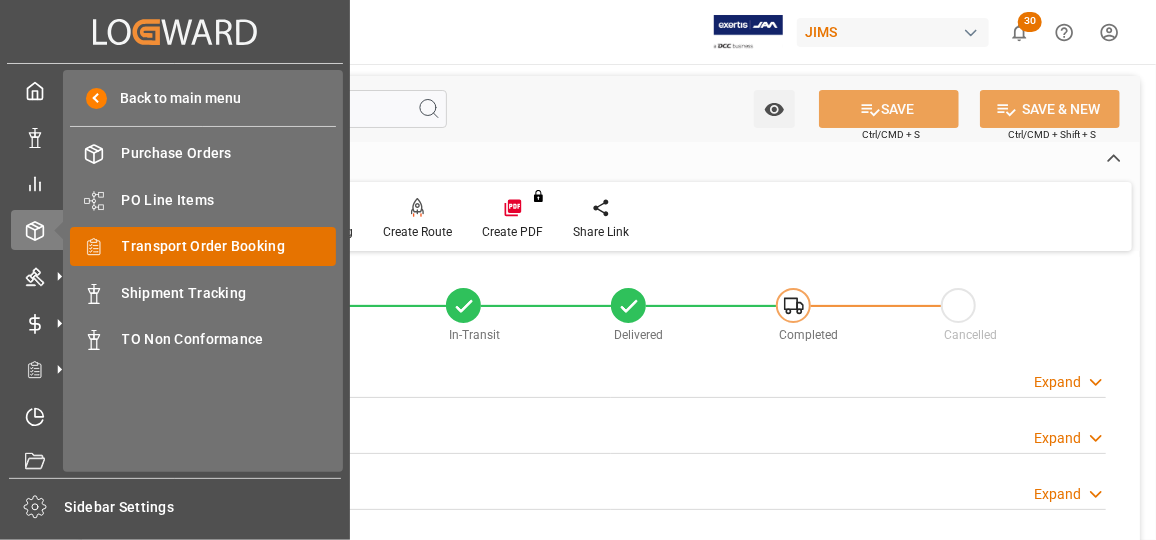 click on "Transport Order Booking" at bounding box center [229, 246] 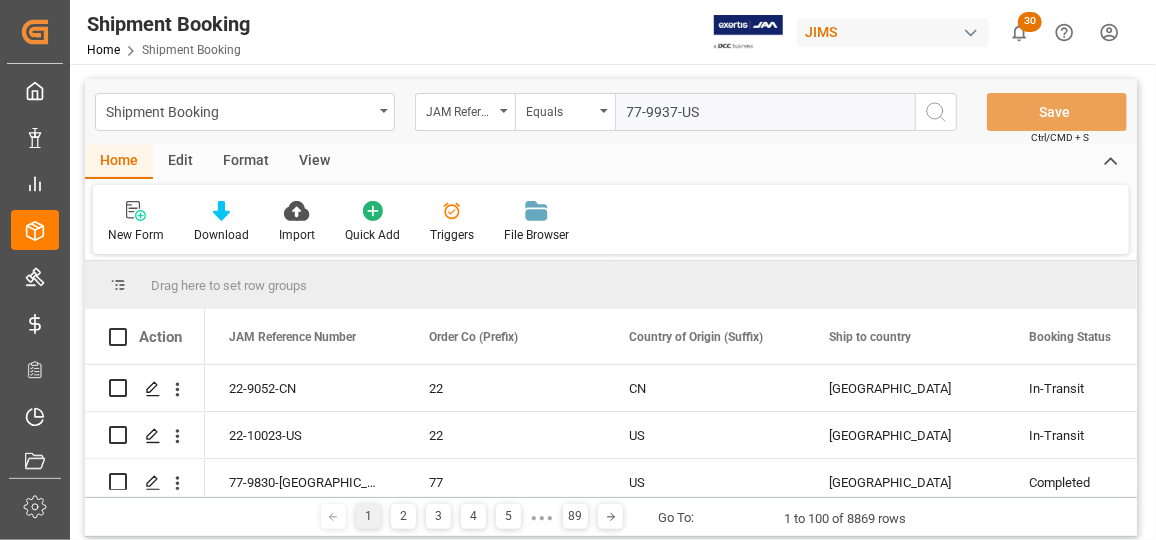 type on "77-9937-US" 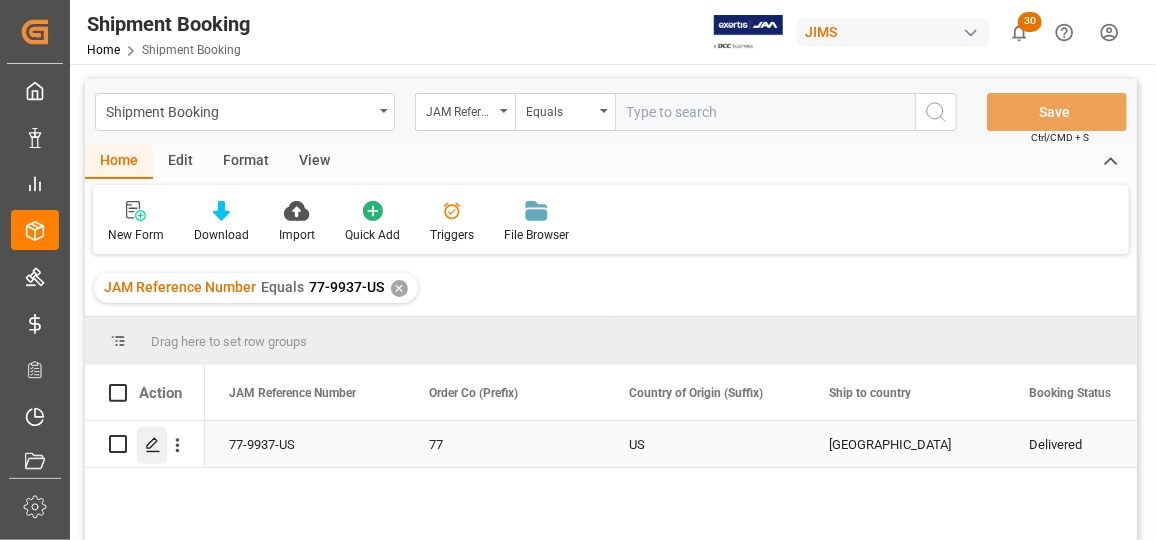 click 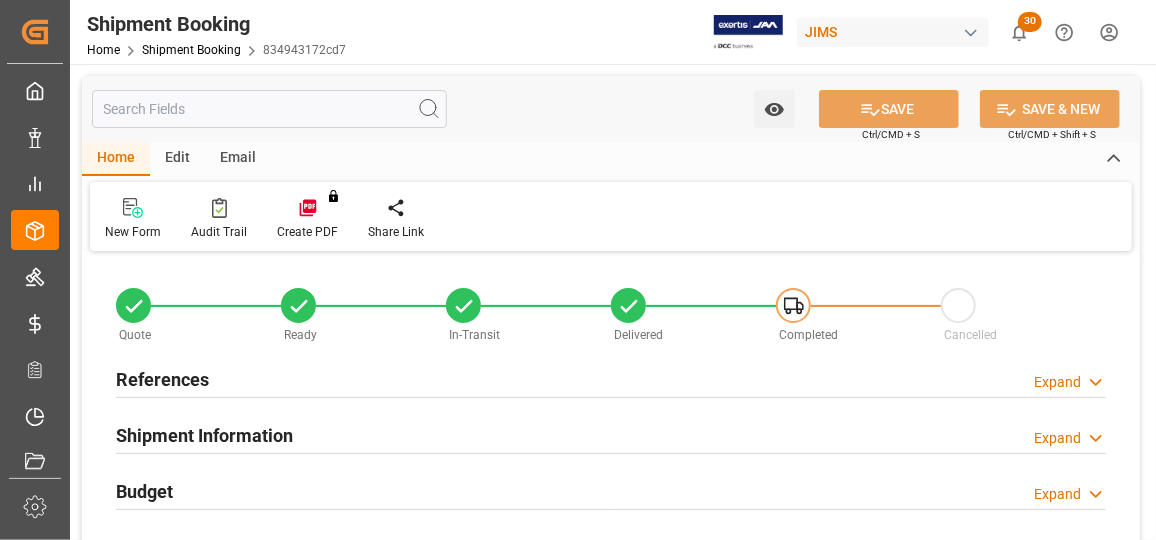 type on "0" 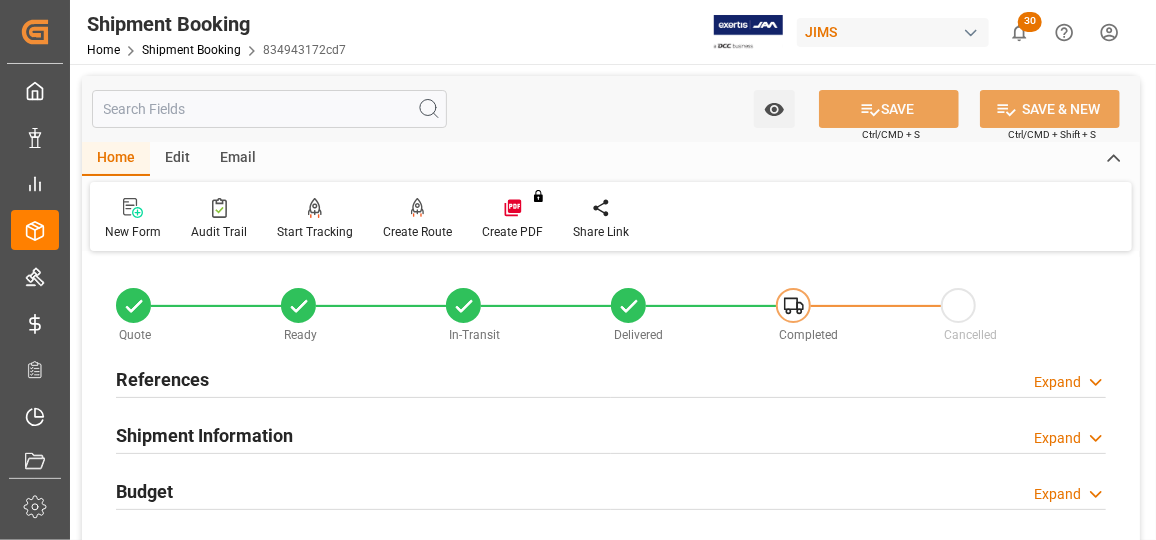 type on "[DATE]" 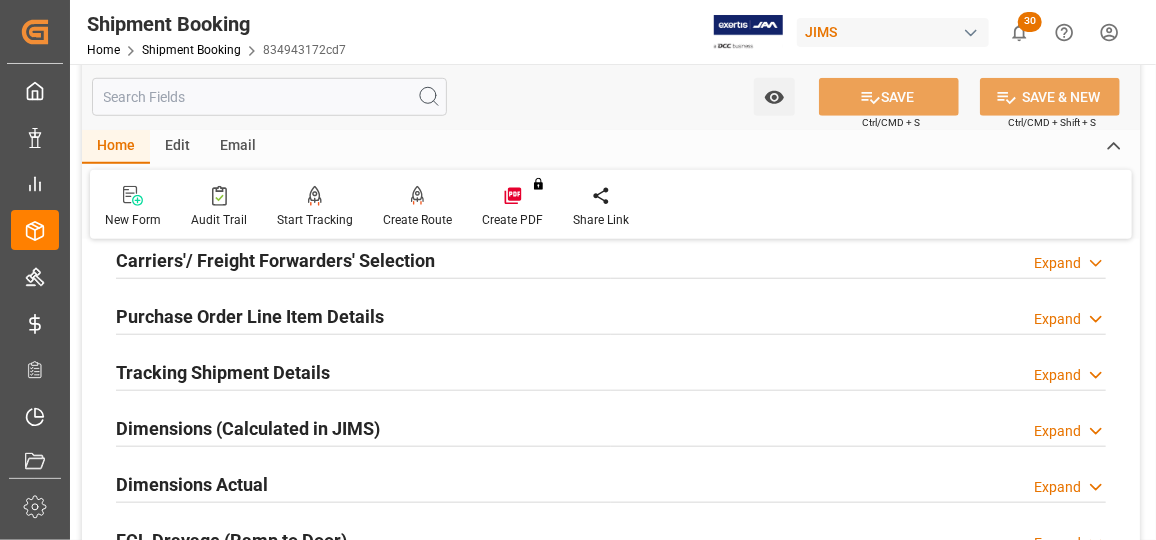 scroll, scrollTop: 727, scrollLeft: 0, axis: vertical 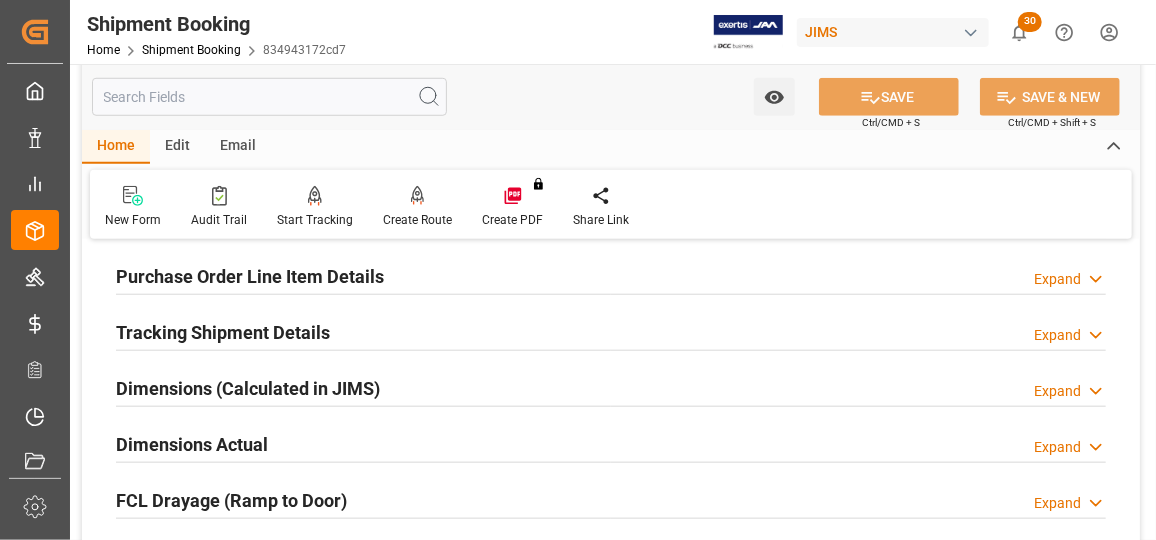 click on "Tracking Shipment Details" at bounding box center [223, 332] 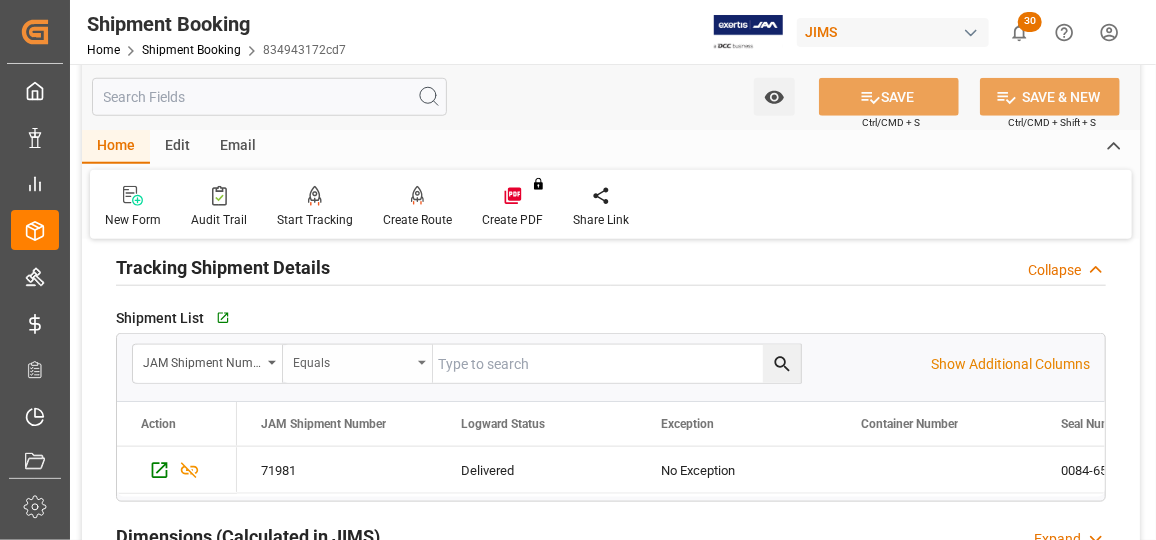 scroll, scrollTop: 909, scrollLeft: 0, axis: vertical 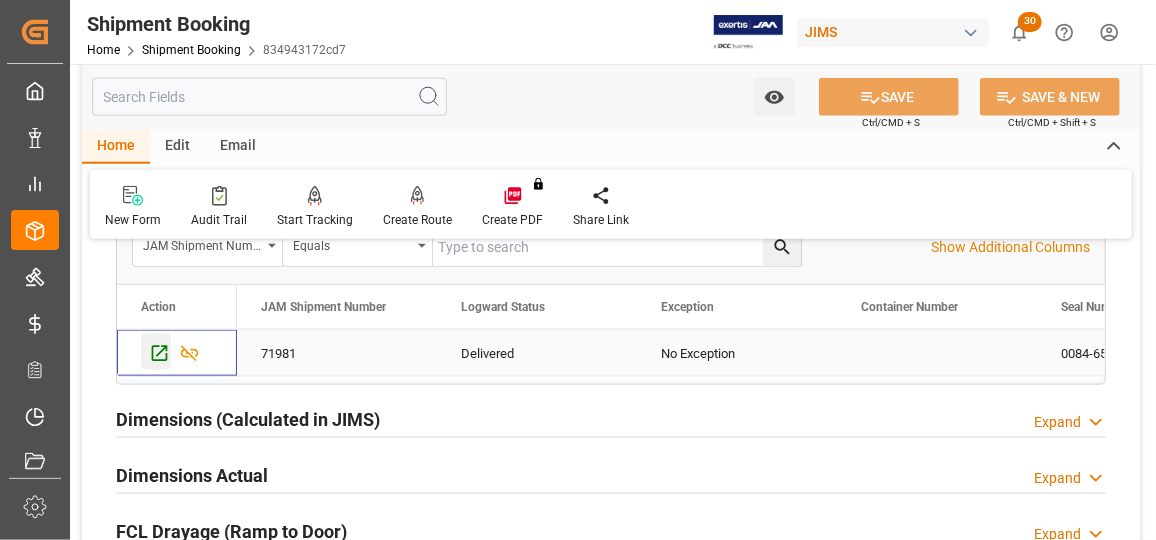 click 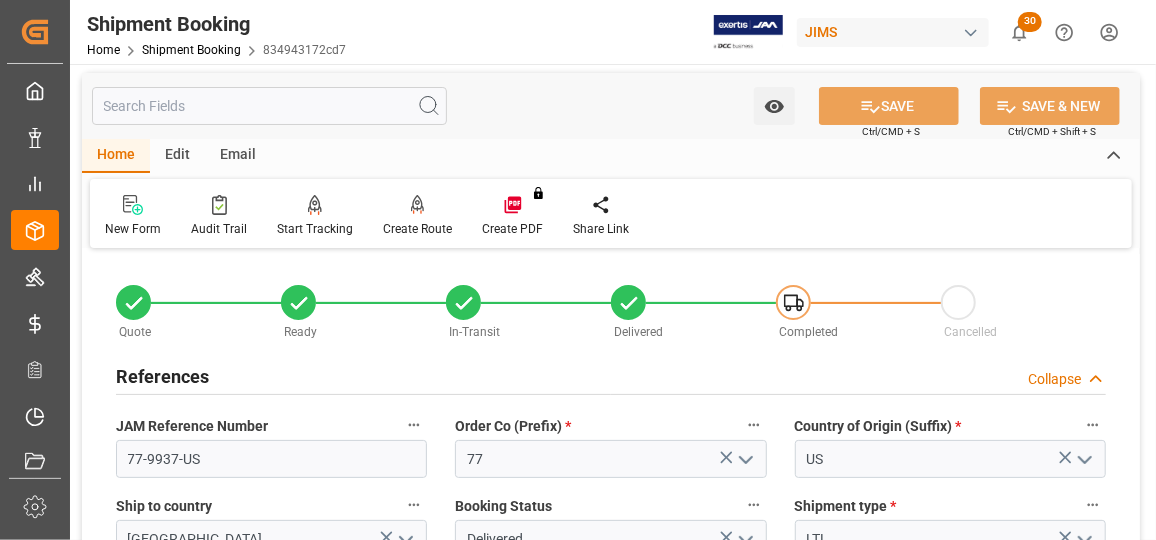 scroll, scrollTop: 0, scrollLeft: 0, axis: both 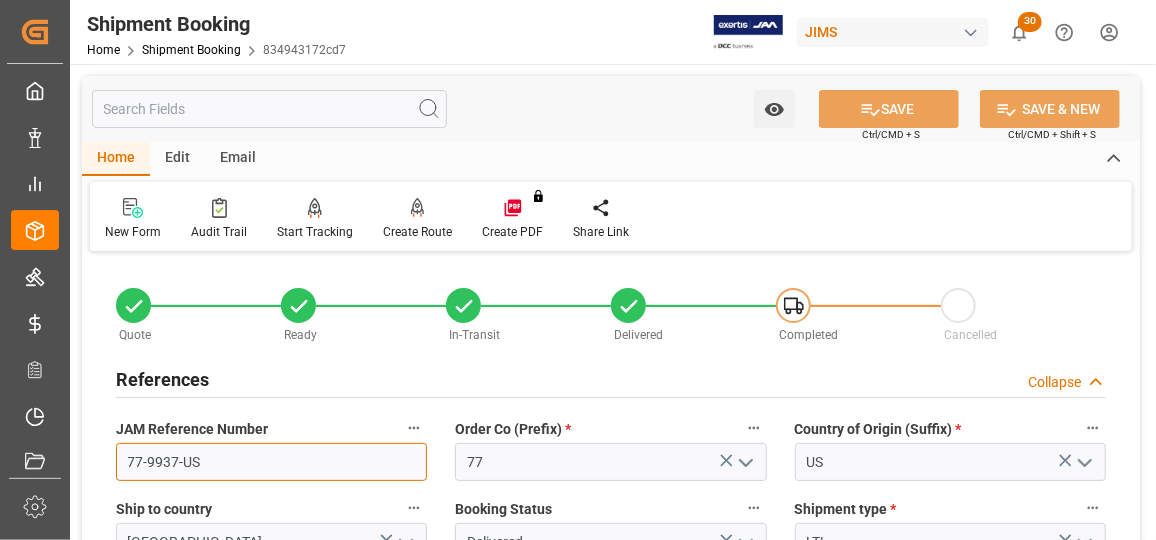 drag, startPoint x: 186, startPoint y: 463, endPoint x: 109, endPoint y: 457, distance: 77.23341 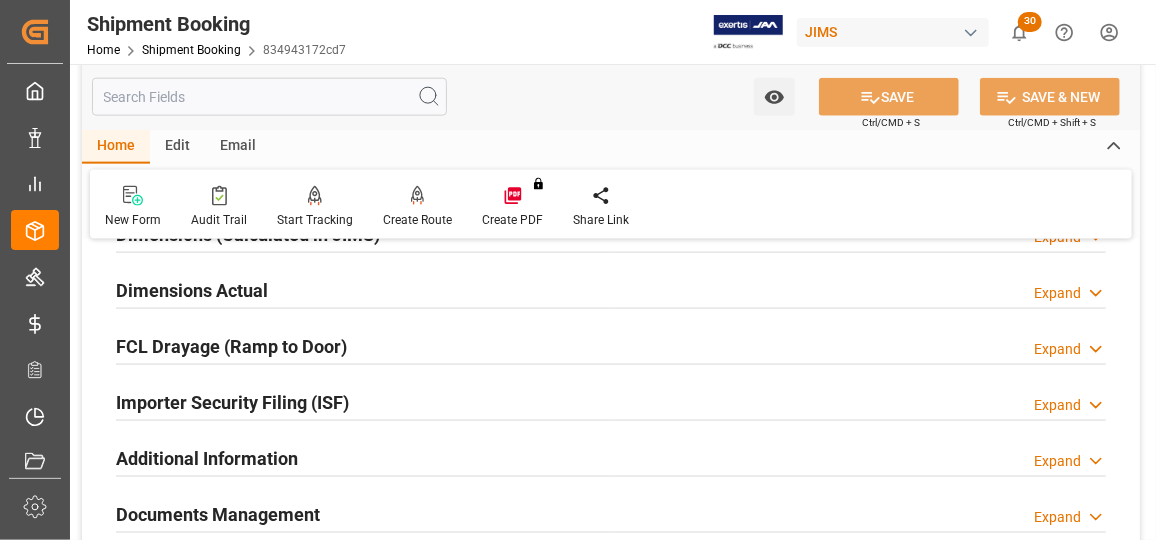 scroll, scrollTop: 1181, scrollLeft: 0, axis: vertical 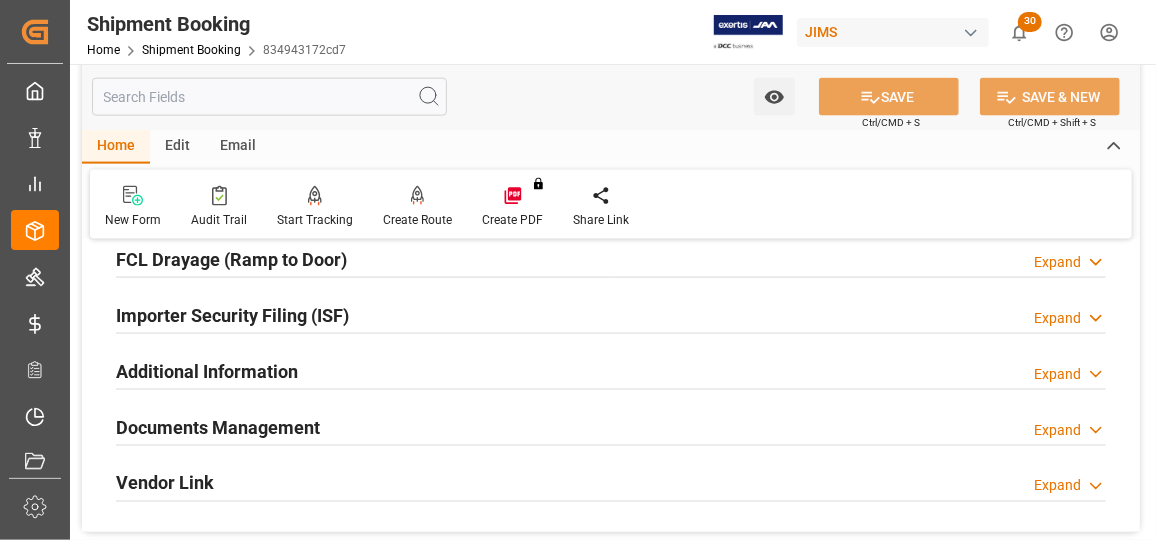 click on "Documents Management" at bounding box center [218, 427] 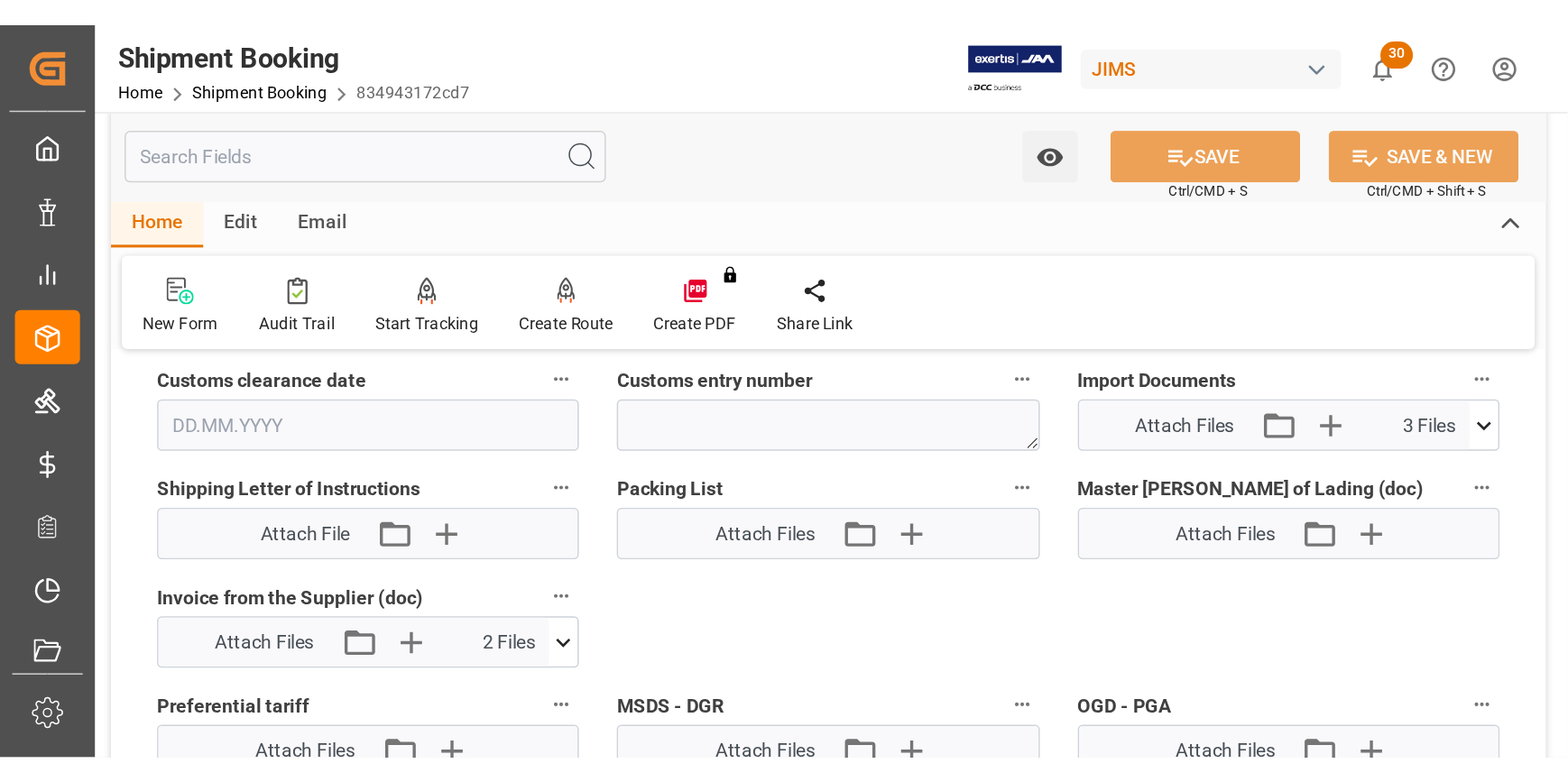 scroll, scrollTop: 1558, scrollLeft: 0, axis: vertical 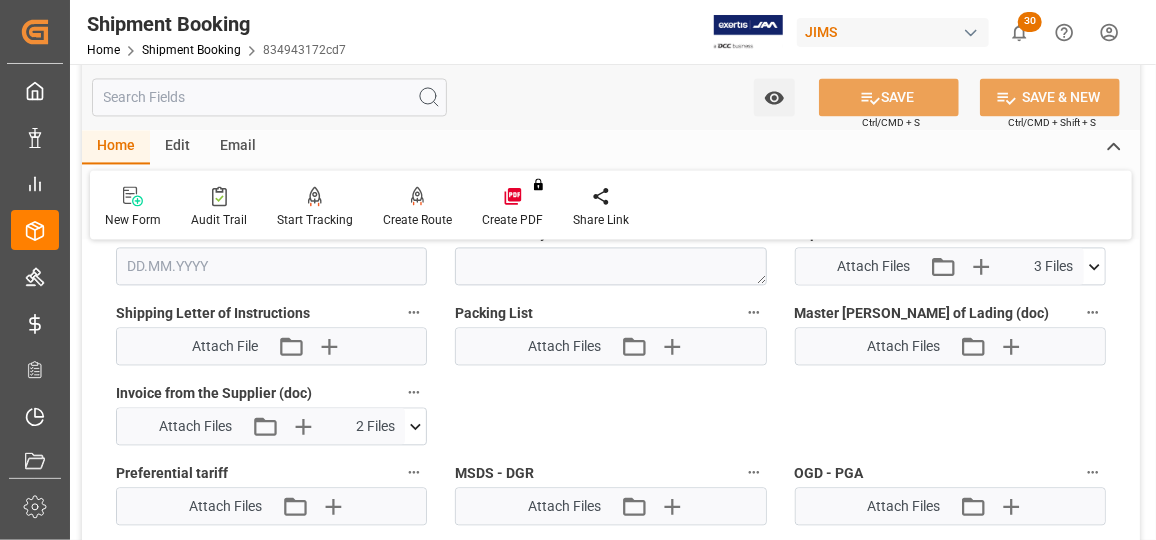 click 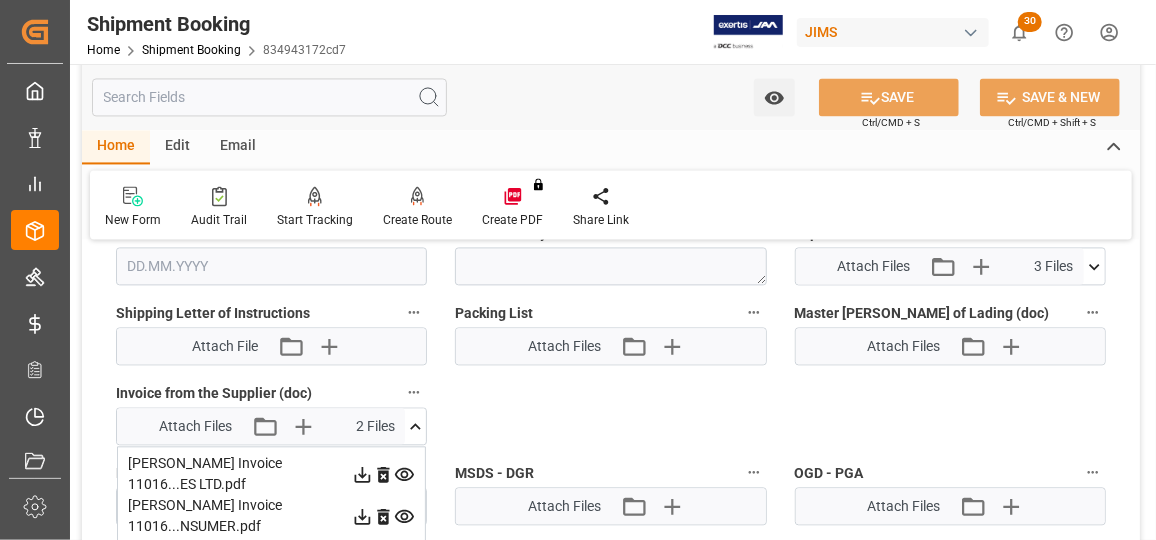 click on "[PERSON_NAME] Invoice 11016...ES LTD.pdf" at bounding box center (271, 474) 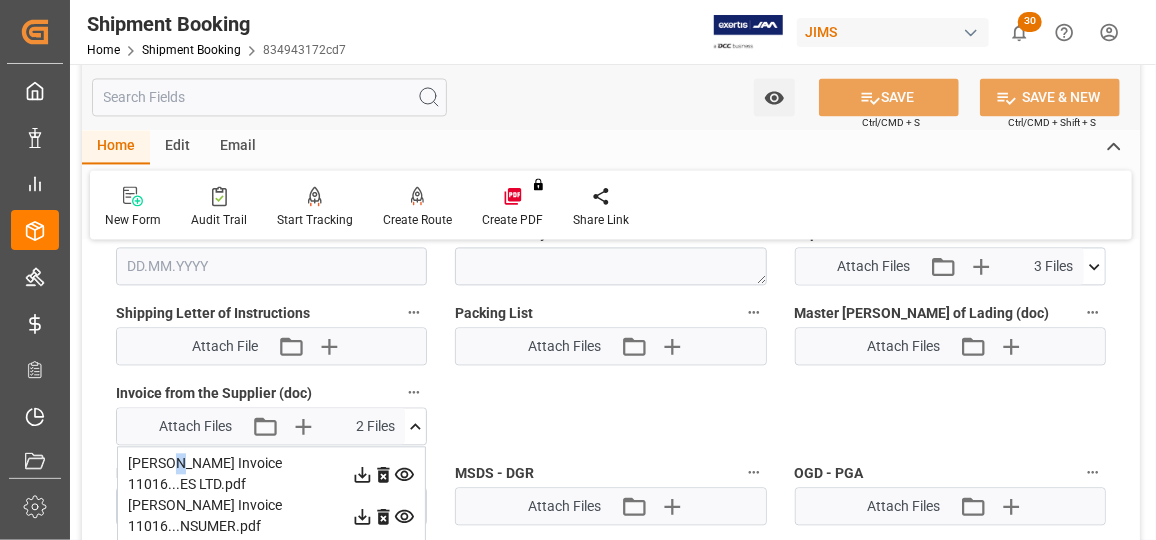 click on "[PERSON_NAME] Invoice 11016...ES LTD.pdf" at bounding box center (271, 474) 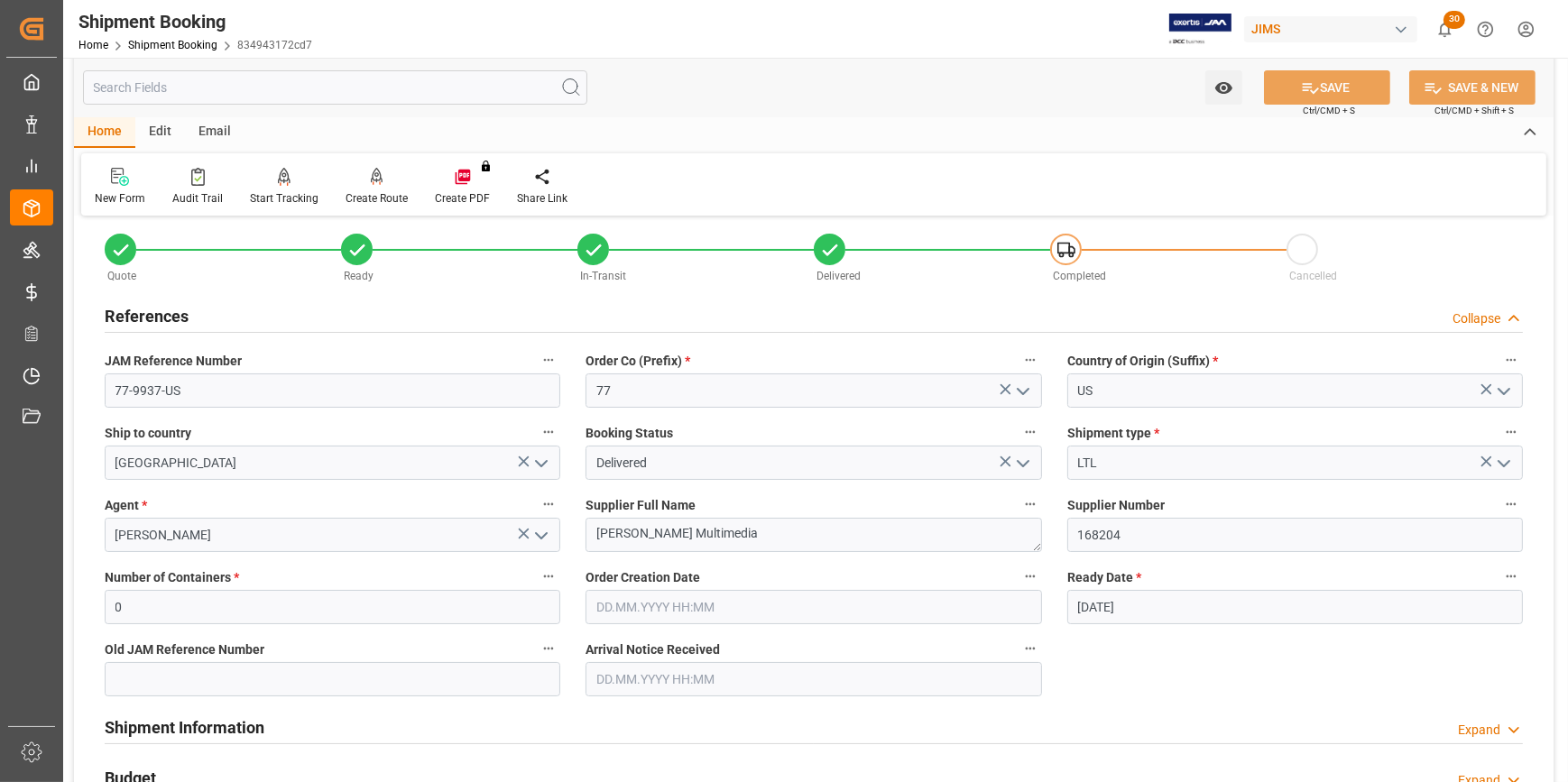 scroll, scrollTop: 0, scrollLeft: 0, axis: both 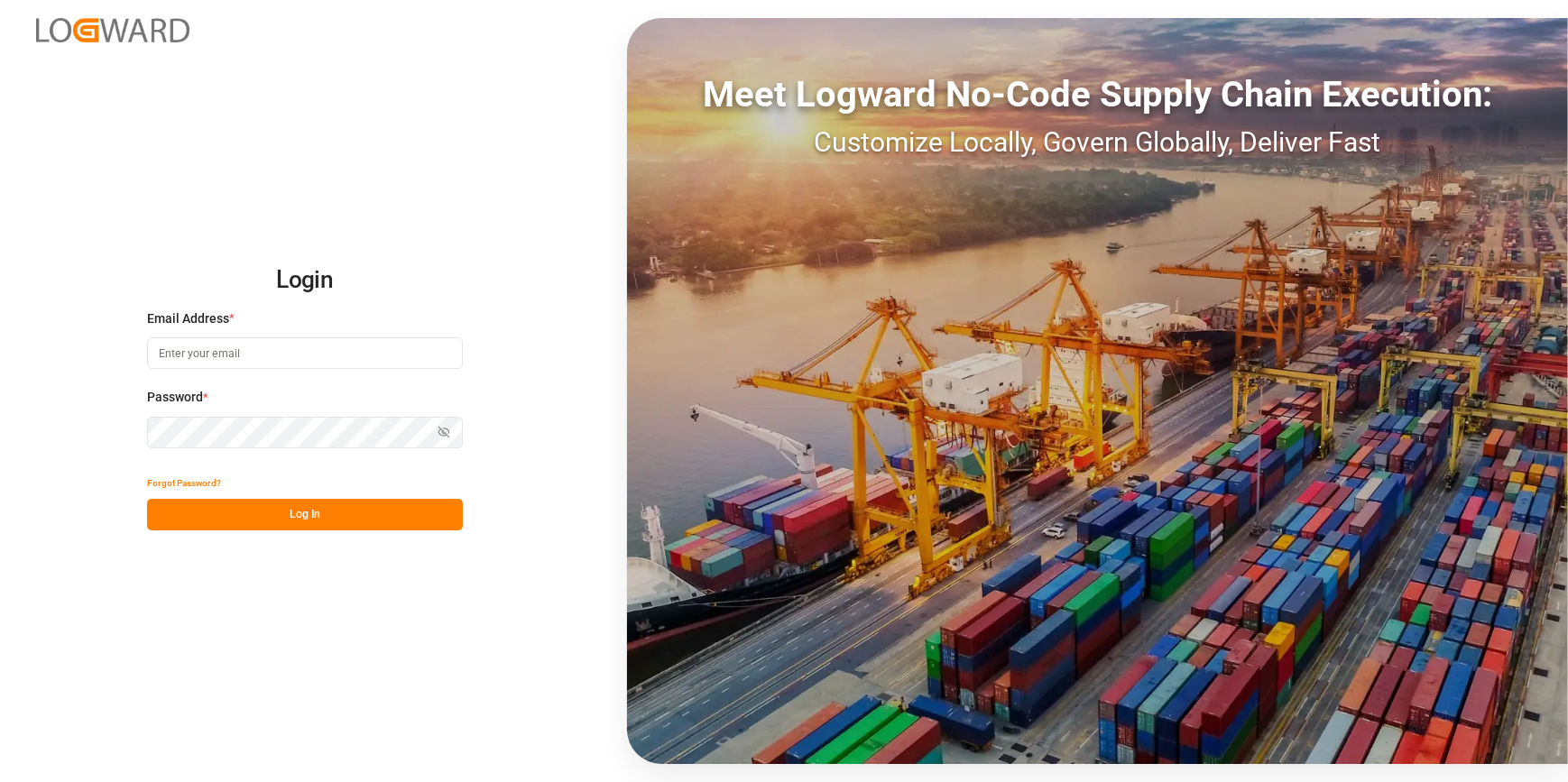 type on "Marie-Noel.wanji@int.jamindustries.com" 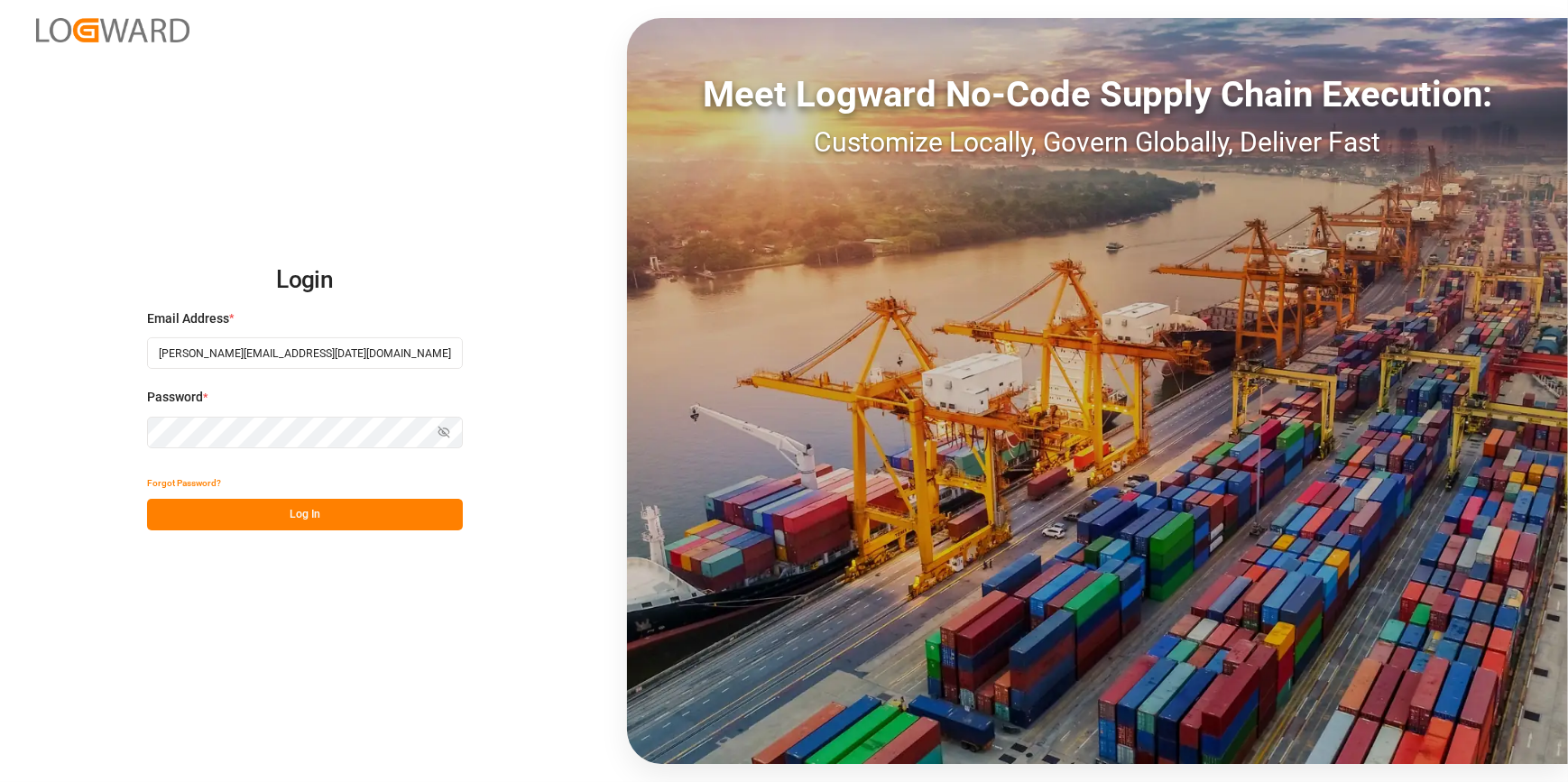 click on "Log In" at bounding box center [305, 514] 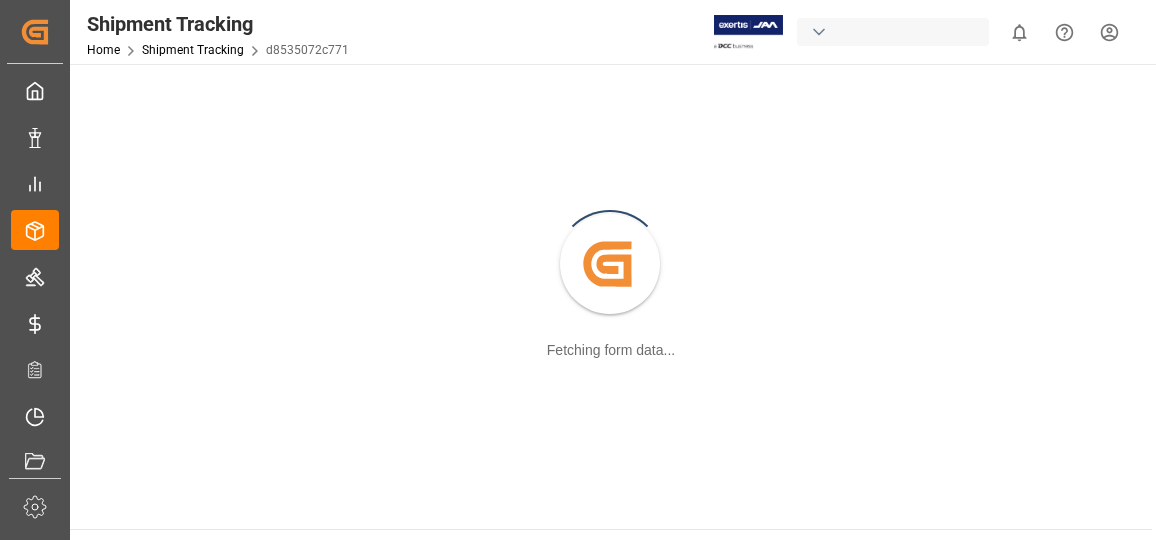 scroll, scrollTop: 0, scrollLeft: 0, axis: both 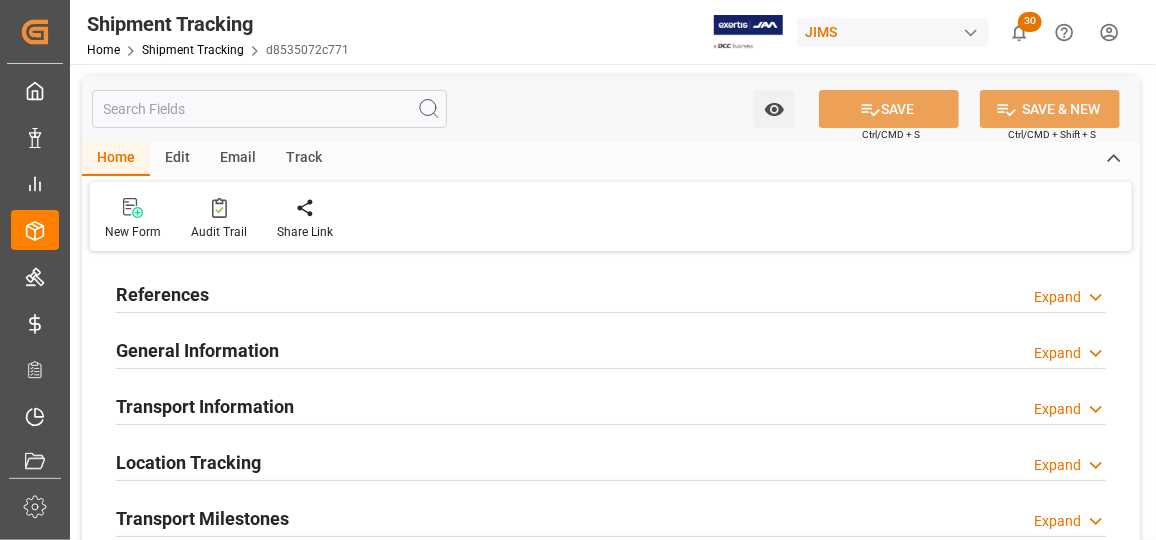 type on "04.07.2025" 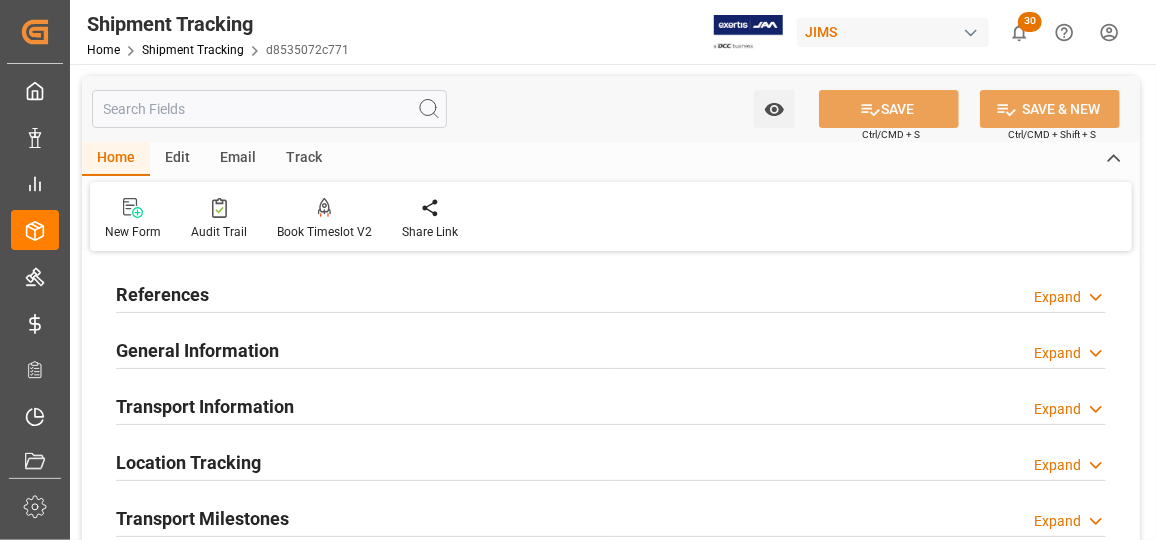 click on "References" at bounding box center [162, 294] 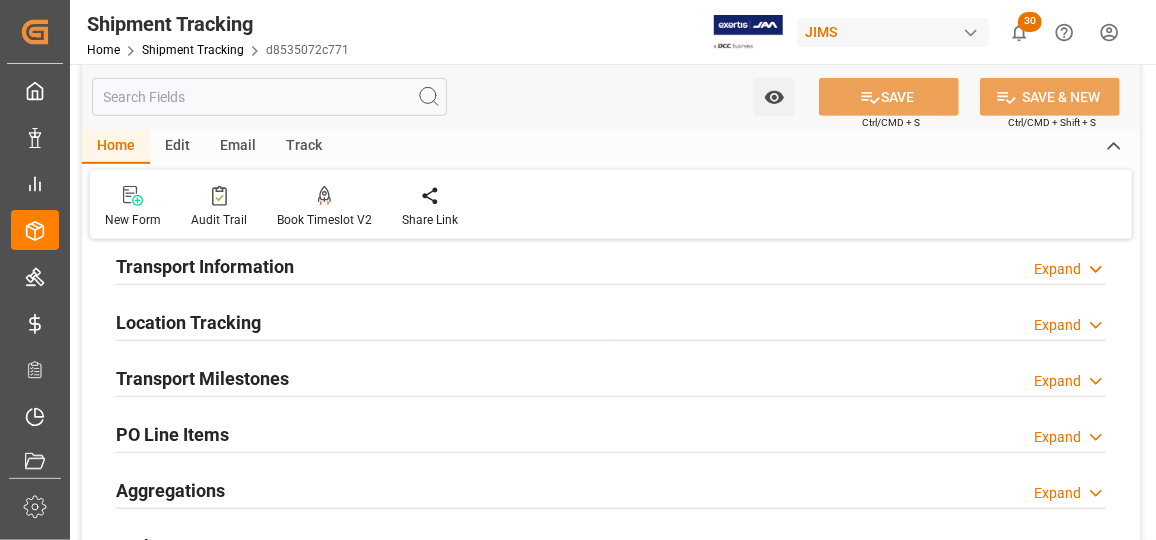 scroll, scrollTop: 363, scrollLeft: 0, axis: vertical 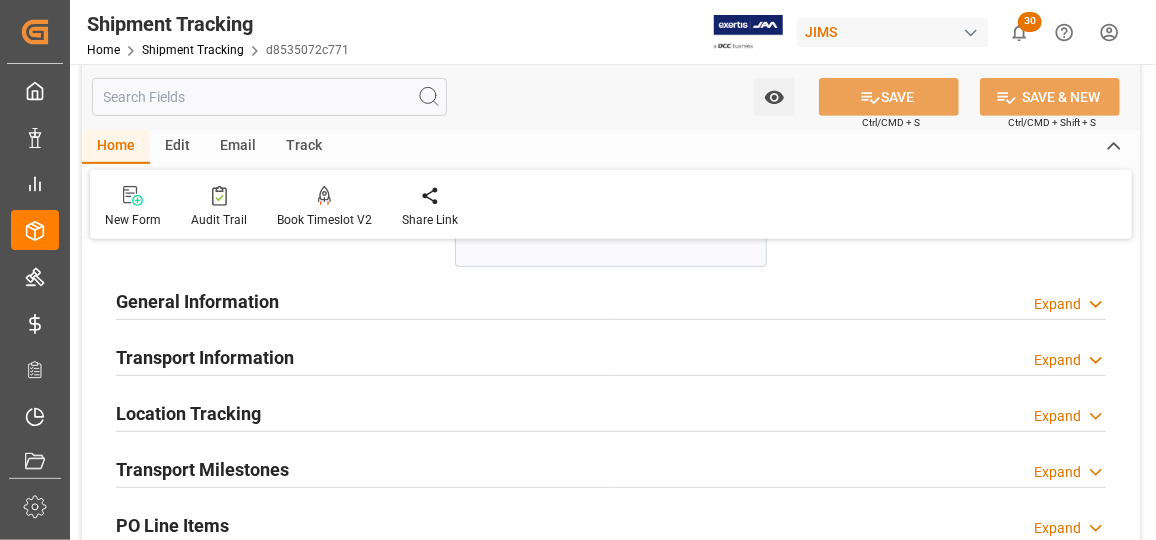 click on "General Information" at bounding box center [197, 301] 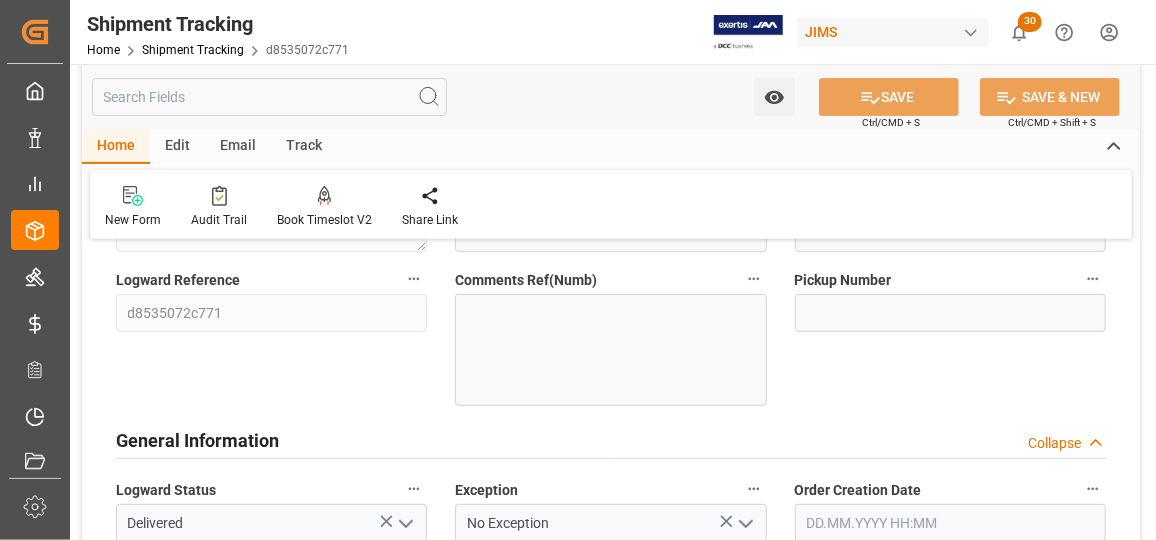 scroll, scrollTop: 0, scrollLeft: 0, axis: both 